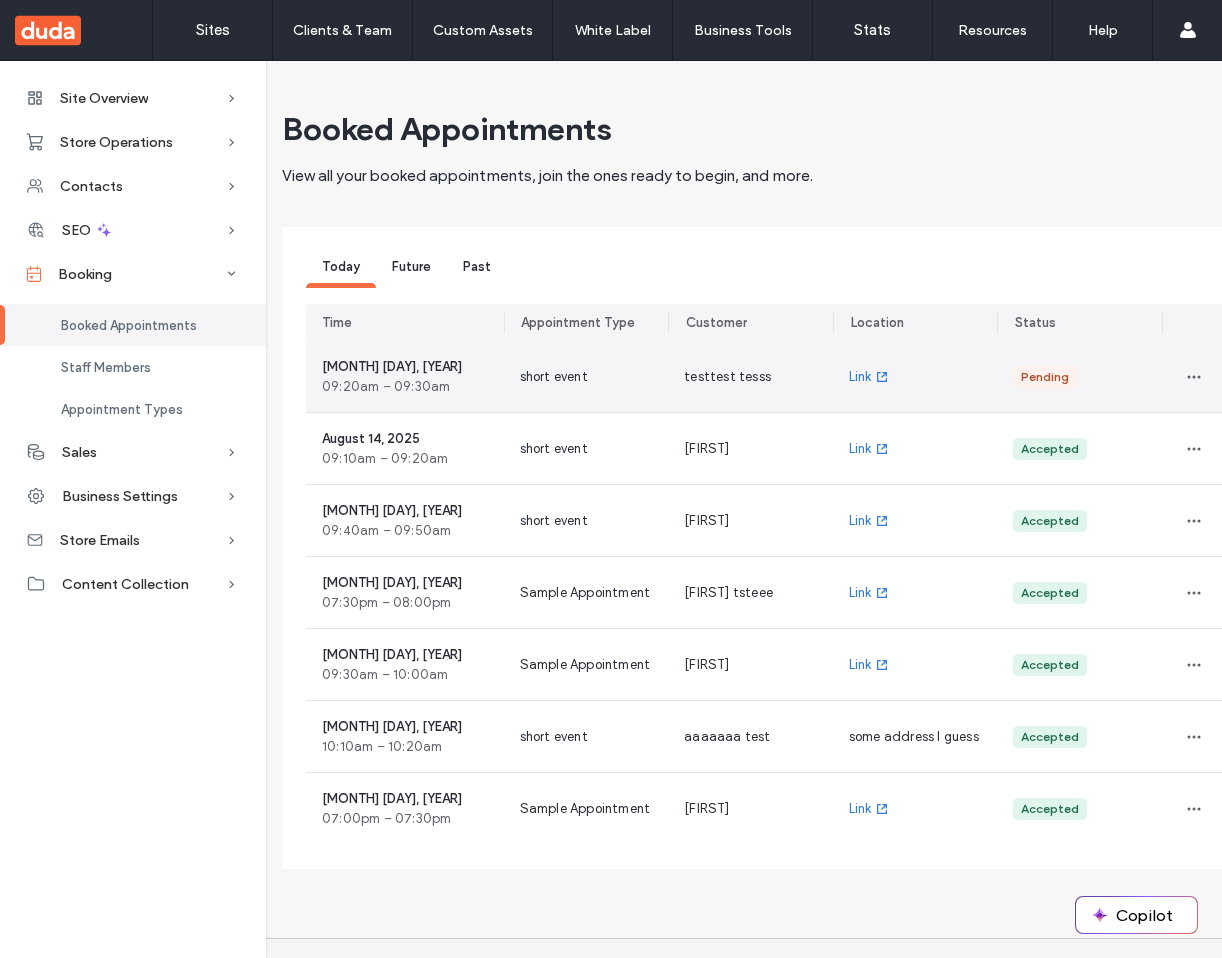 scroll, scrollTop: 0, scrollLeft: 0, axis: both 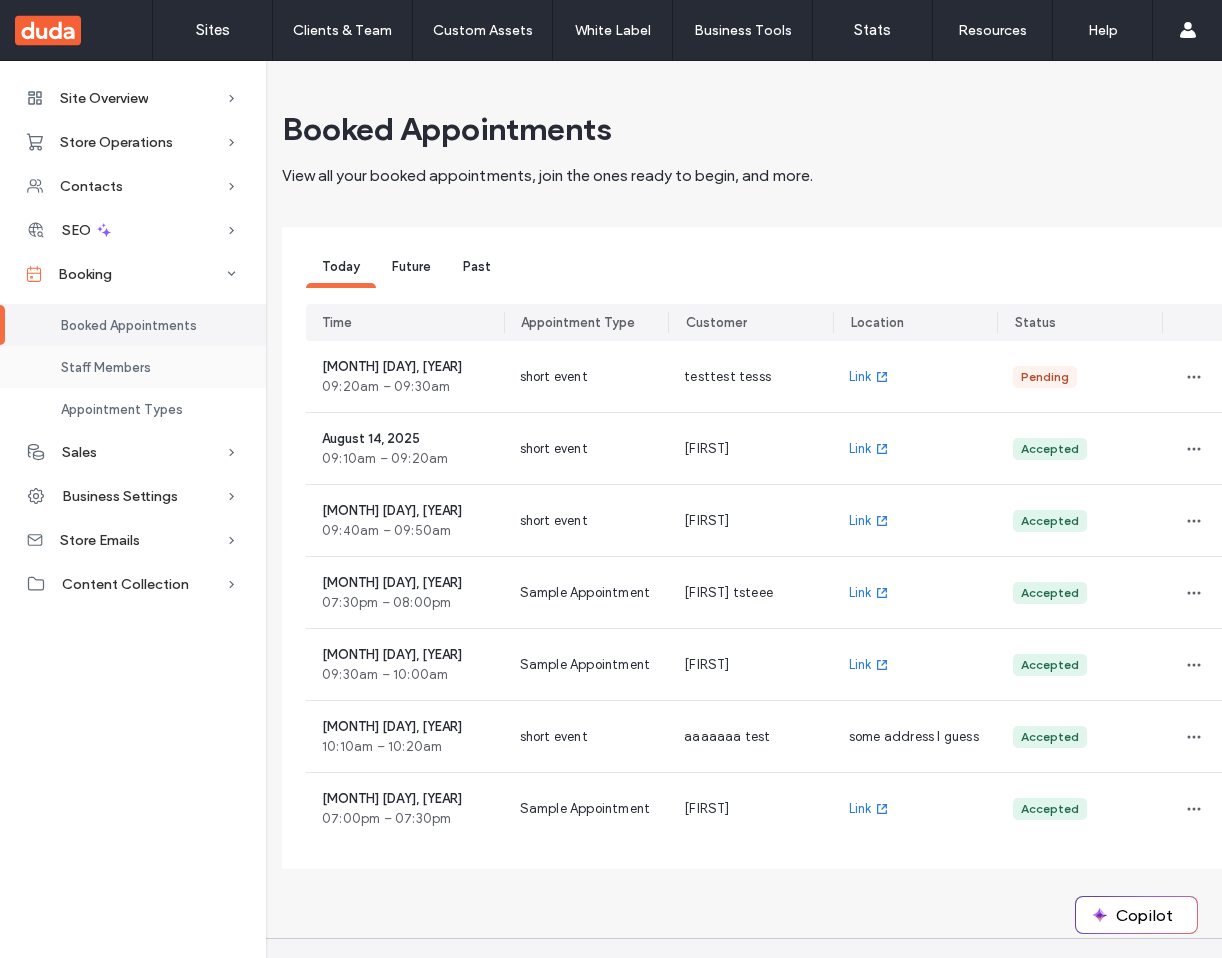 click on "Staff Members" at bounding box center (133, 367) 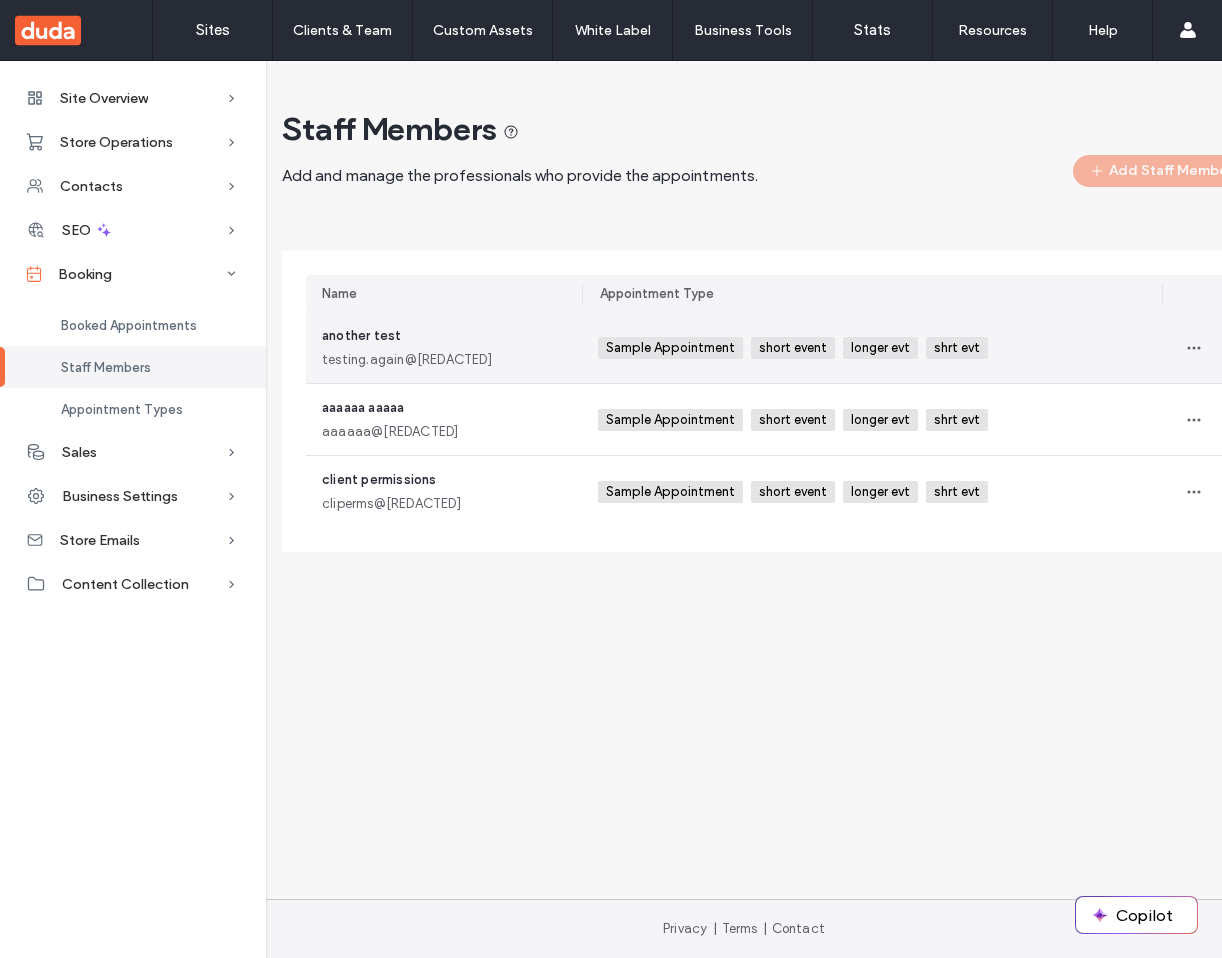 click on "another test testing.again@testt.ccoo" at bounding box center [444, 347] 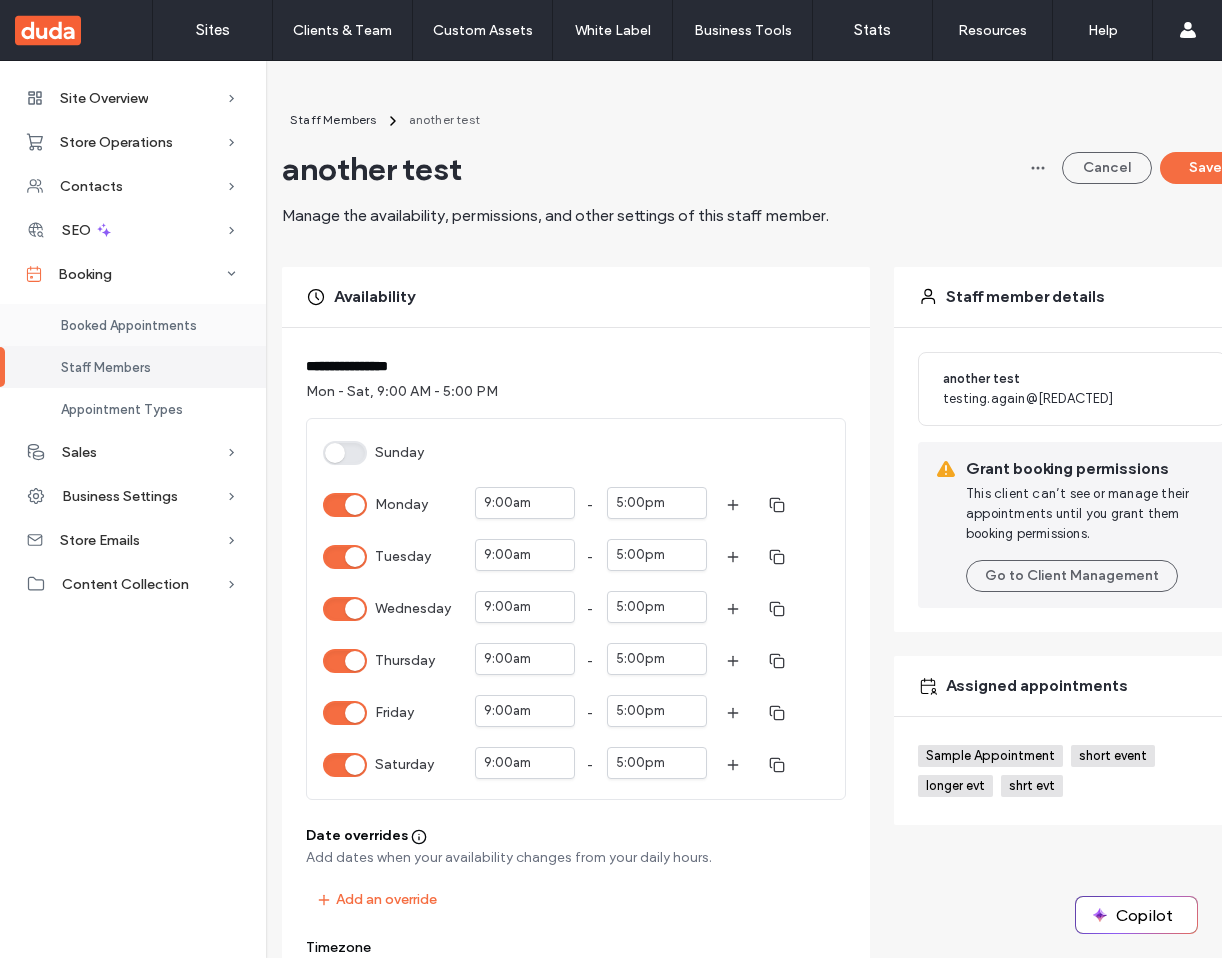 click on "Booked Appointments" at bounding box center [133, 325] 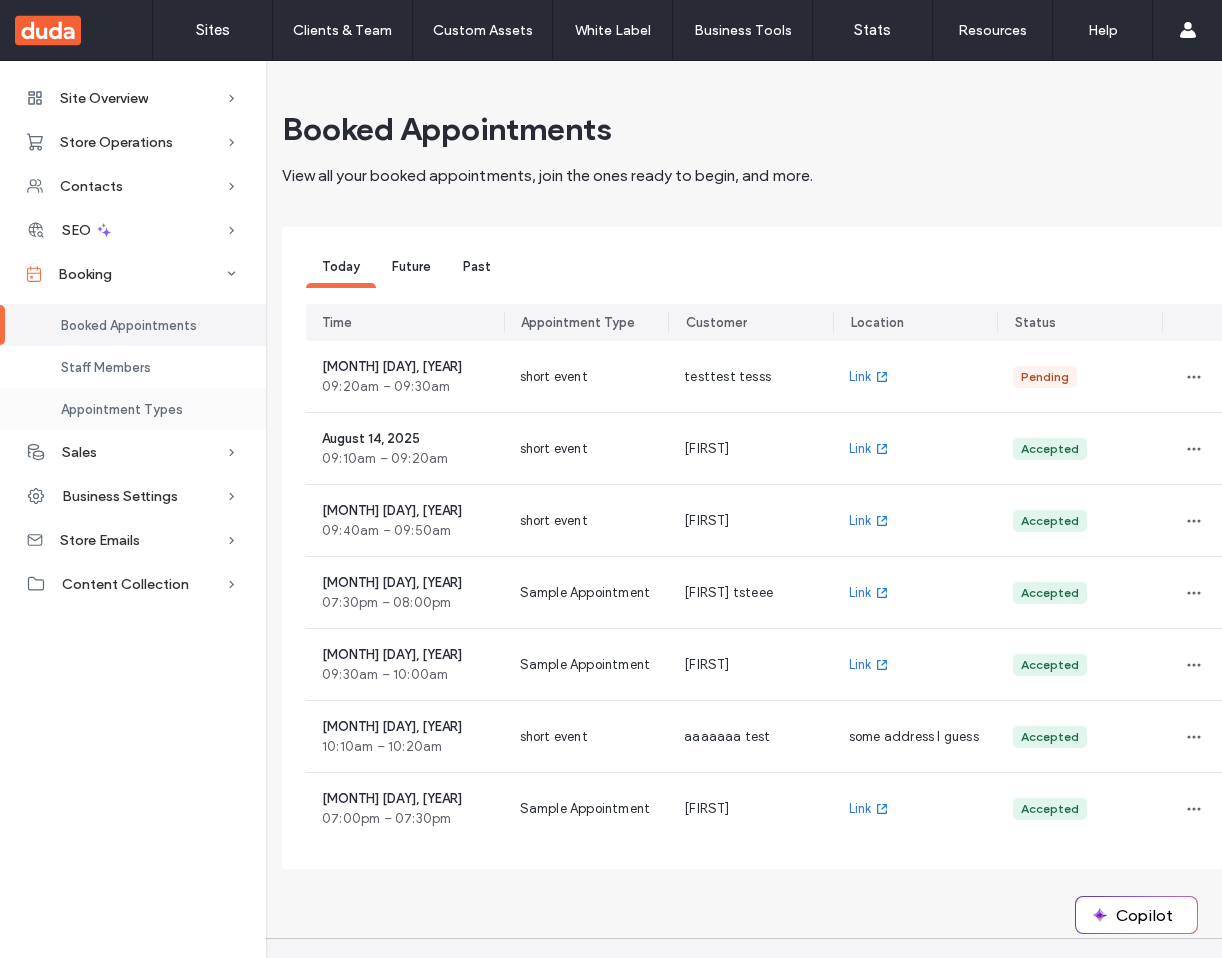 click on "Appointment Types" at bounding box center [122, 409] 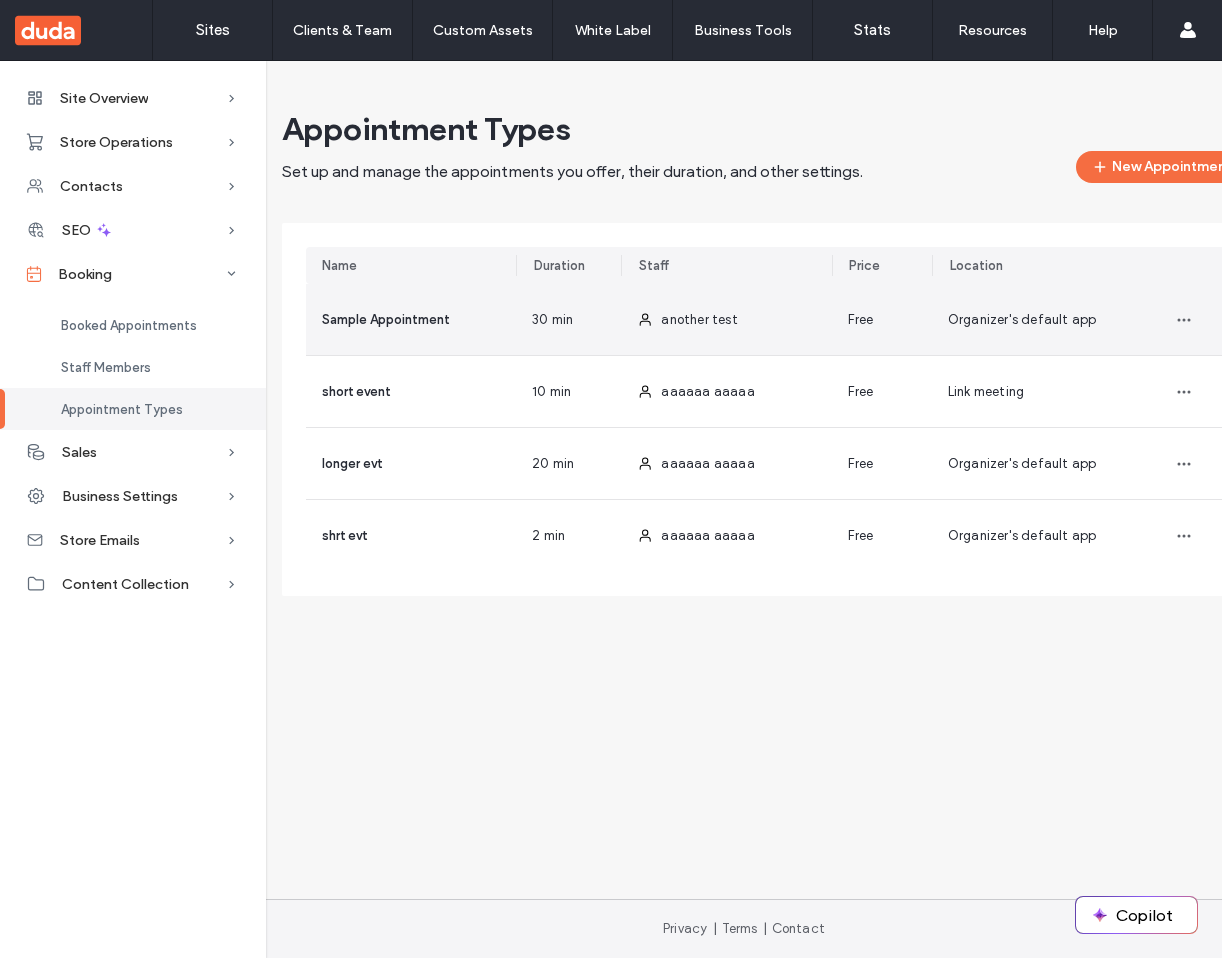 click on "Sample Appointment" at bounding box center [386, 319] 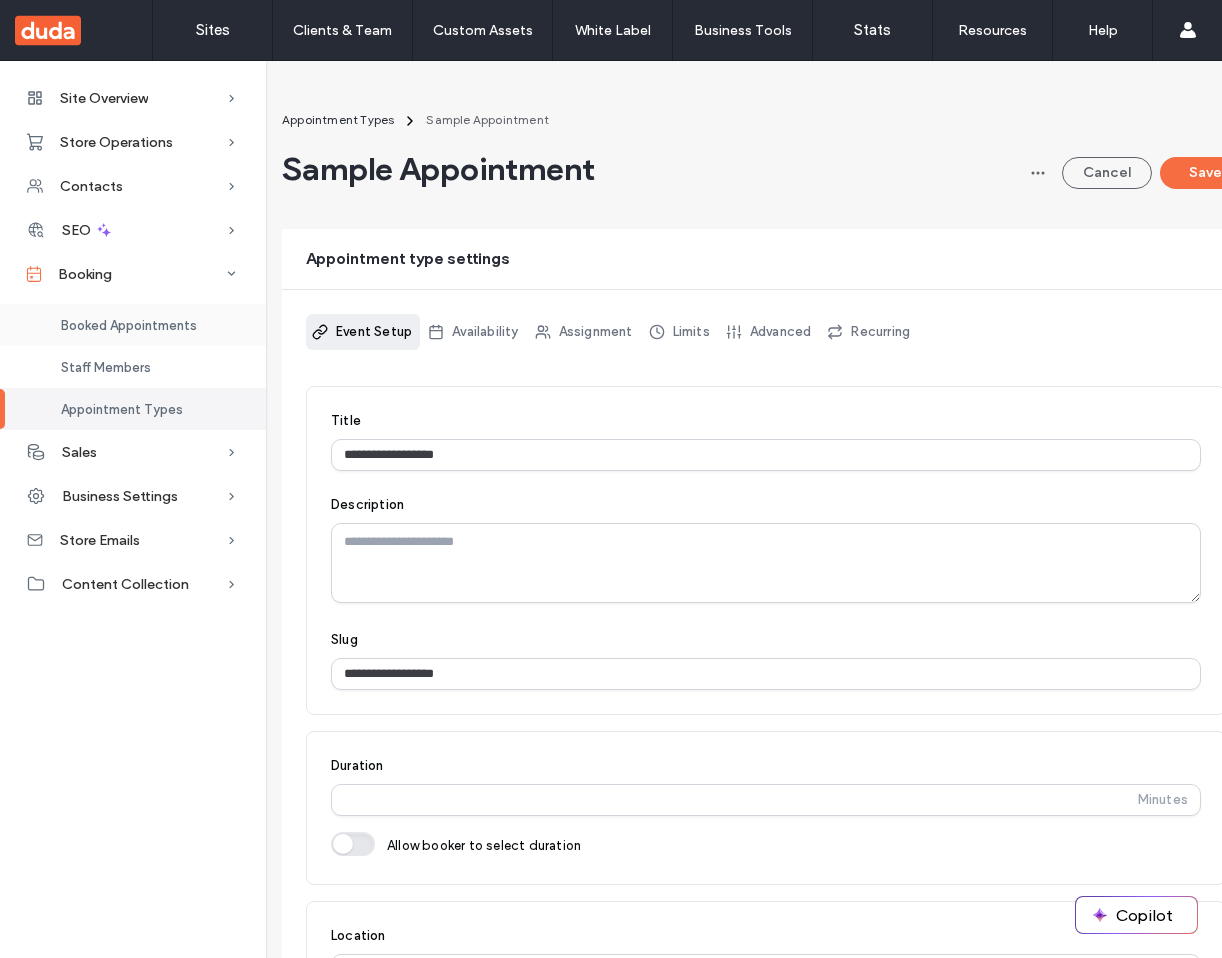 click on "Booked Appointments" at bounding box center (133, 325) 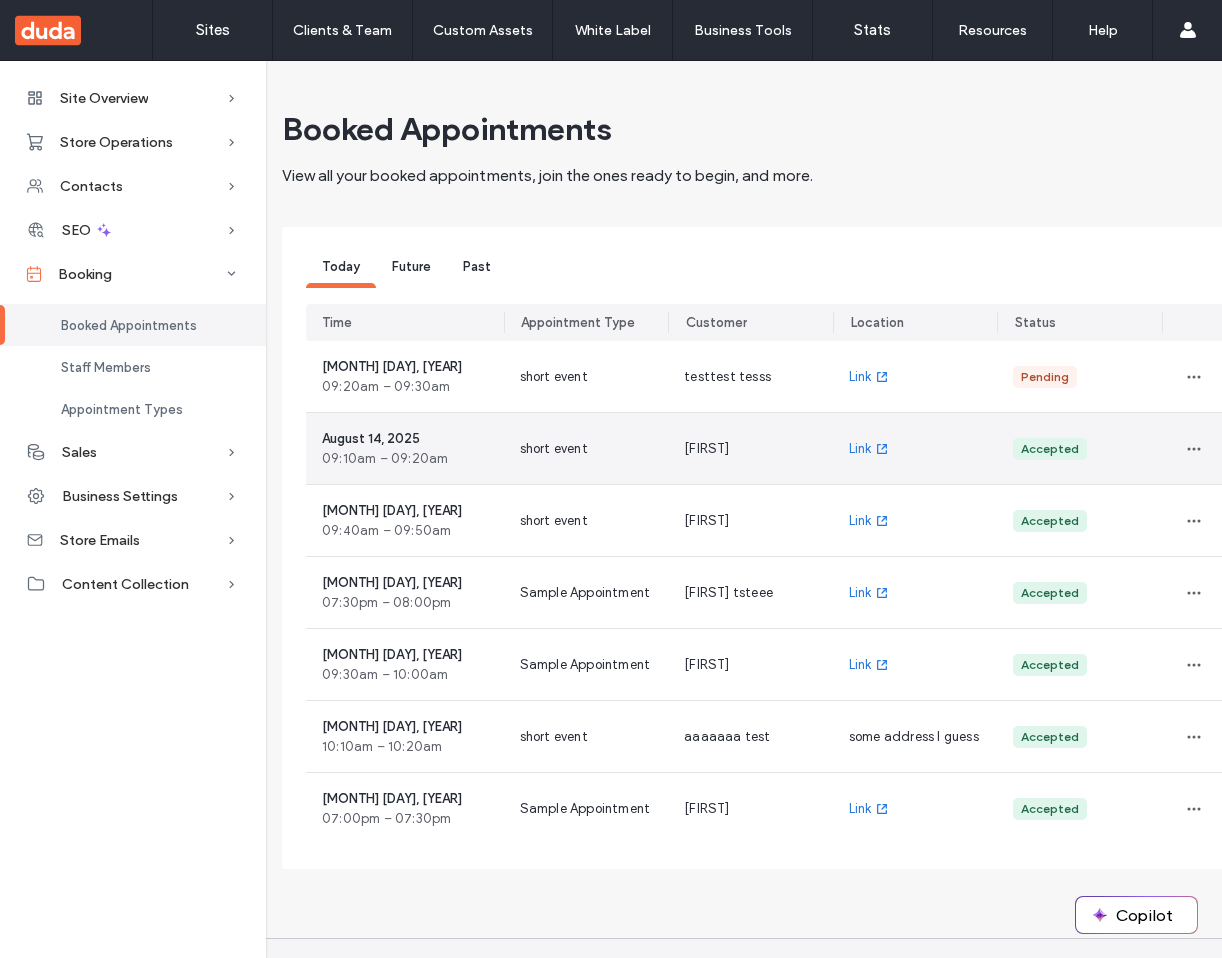 scroll, scrollTop: 0, scrollLeft: 58, axis: horizontal 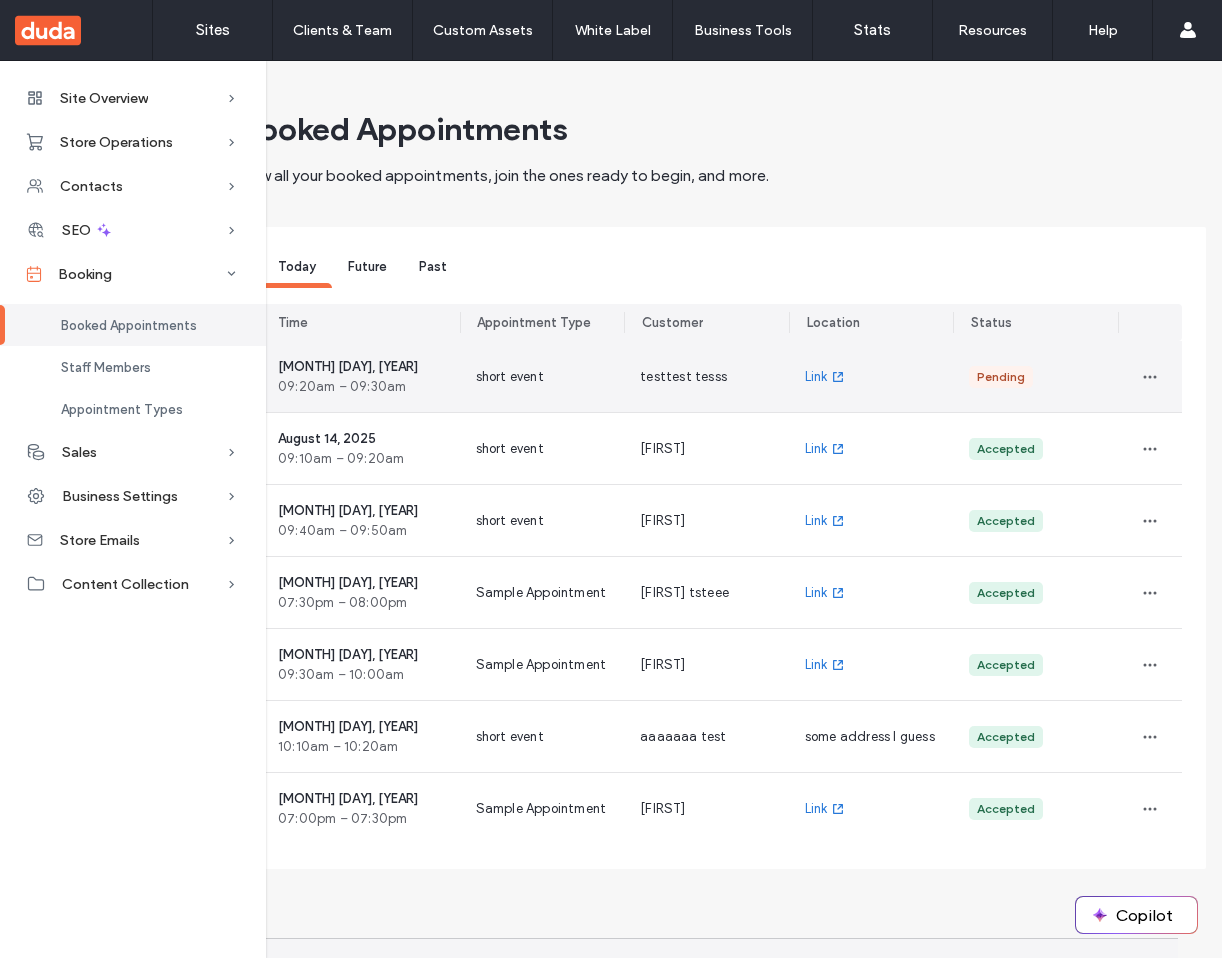 click on "09:20am – 09:30am" at bounding box center (348, 387) 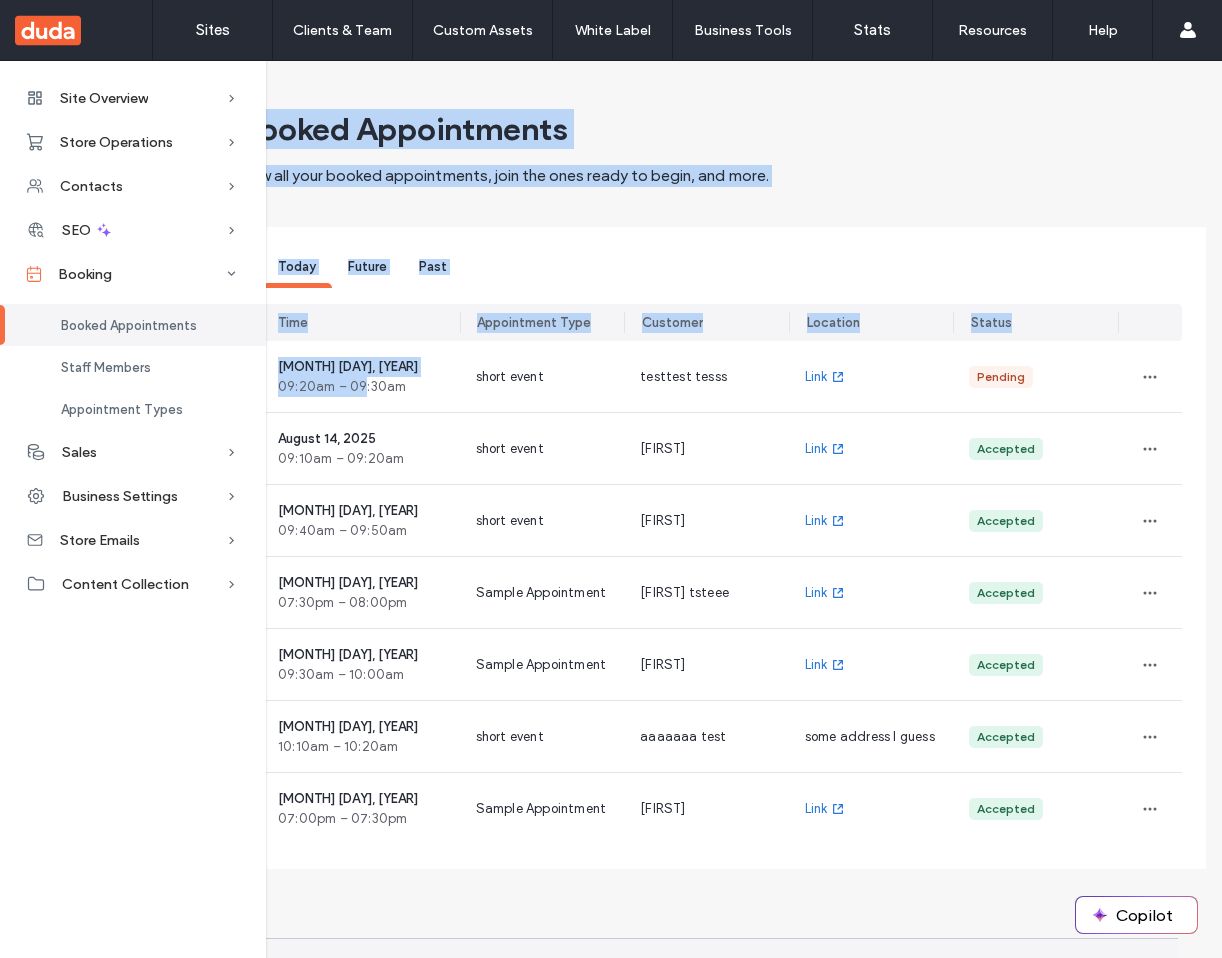 click on "View all your booked appointments, join the ones ready to begin, and more." at bounding box center (722, 176) 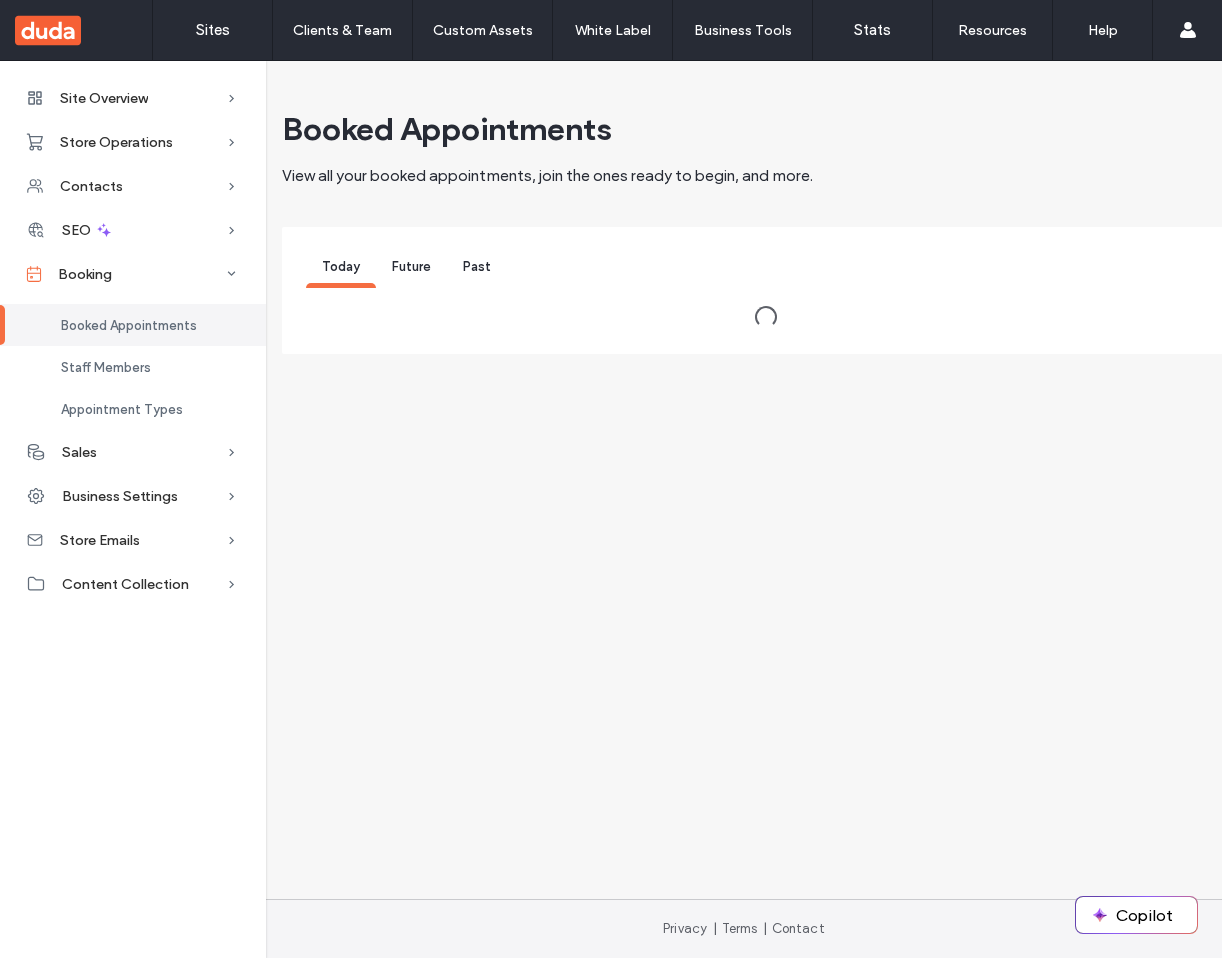 scroll, scrollTop: 0, scrollLeft: 0, axis: both 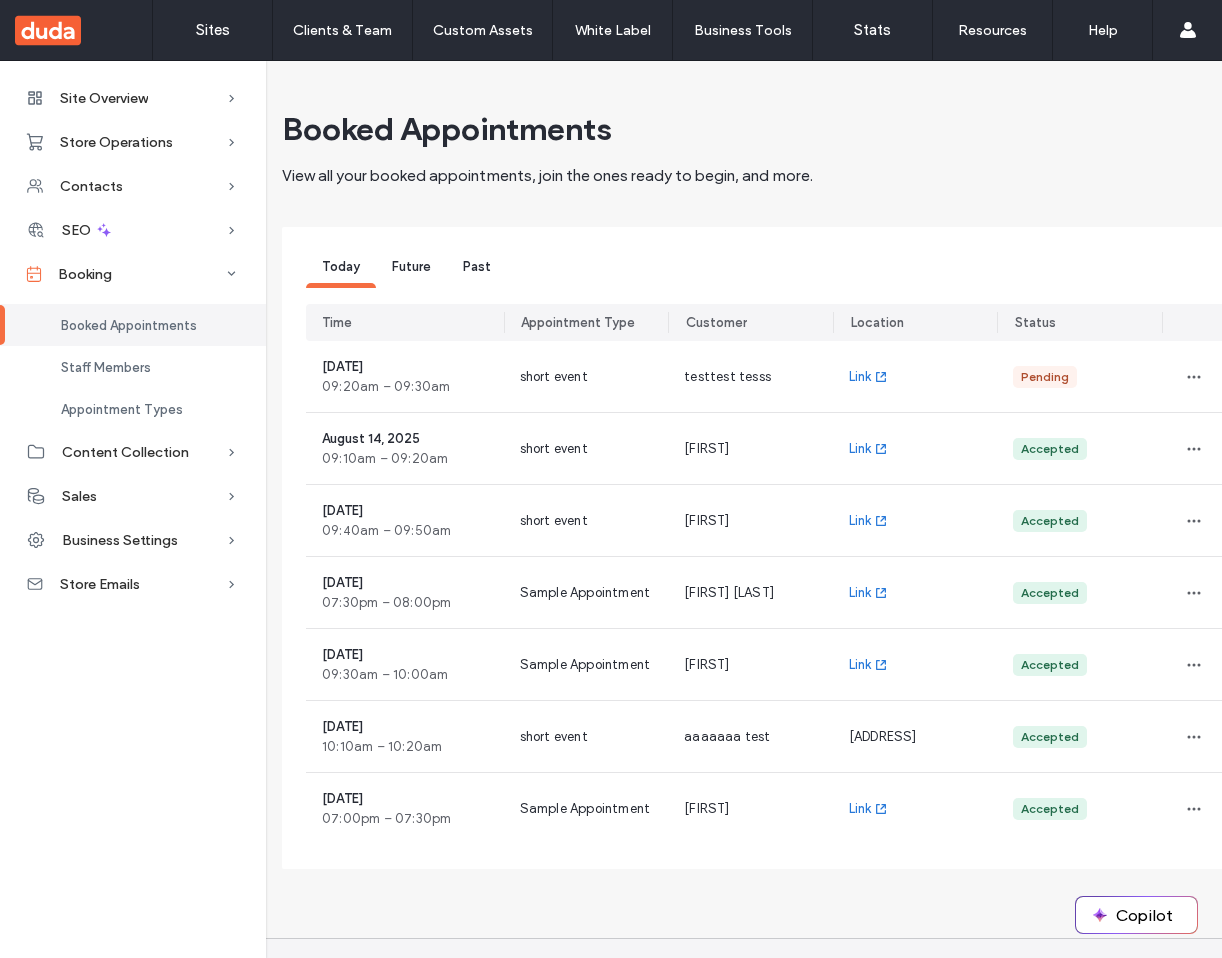 click on "Today Future Past Time Appointment Type Customer Location Status August 12, 2025 09:20am – 09:30am short event testtest tesss Link Pending August 14, 2025 09:10am – 09:20am short event Dmytro Link Accepted August 19, 2025 09:40am – 09:50am short event Dmytro Link Accepted August 19, 2025 07:30pm – 08:00pm Sample Appointment Dmytro tsteee Link Accepted August 20, 2025 09:30am – 10:00am Sample Appointment Dmytro Link Accepted August 20, 2025 10:10am – 10:20am short event aaaaaaa test some address I guess Accepted August 21, 2025 07:00pm – 07:30pm Sample Appointment Dmytro Link Accepted" at bounding box center (766, 548) 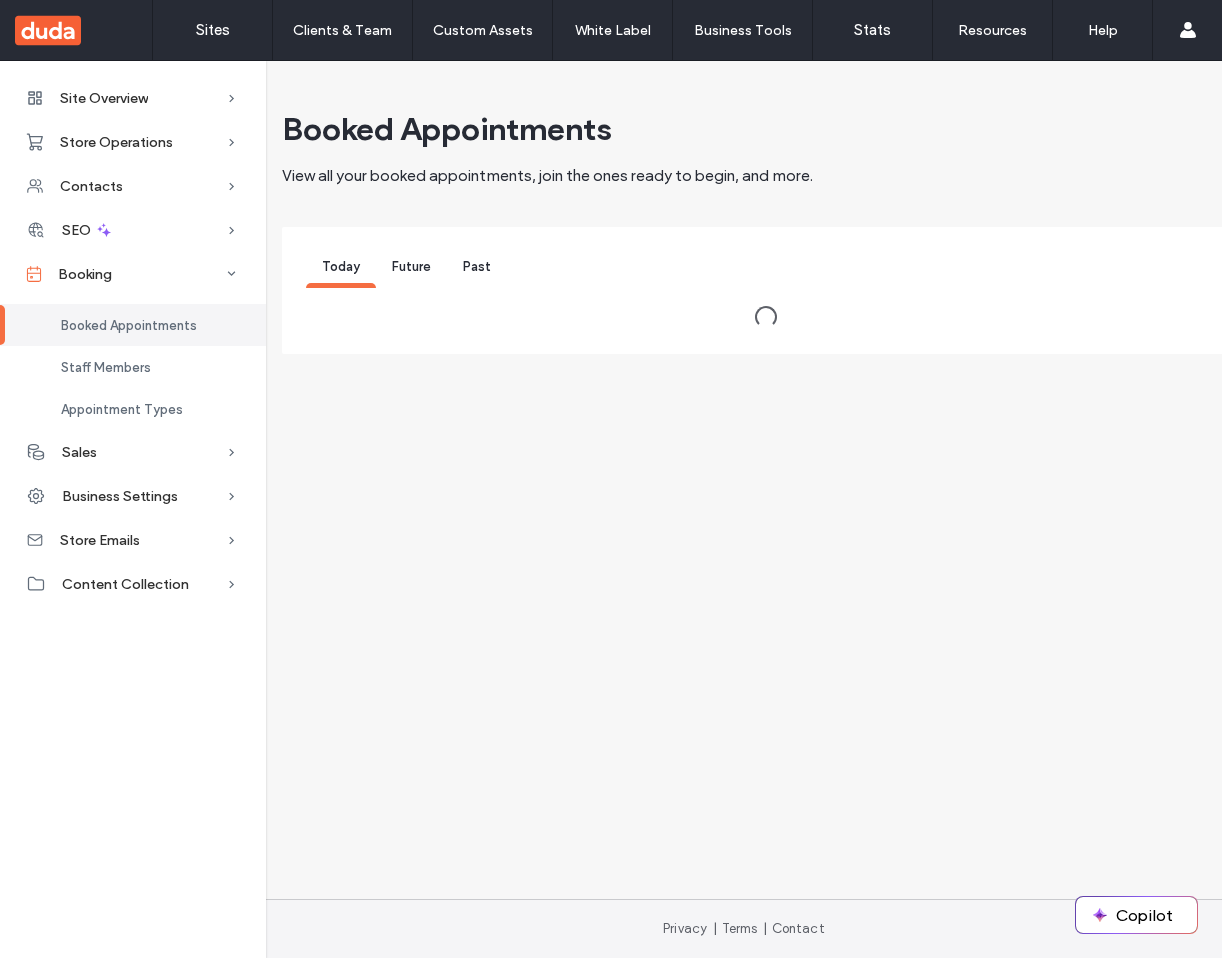 scroll, scrollTop: 0, scrollLeft: 0, axis: both 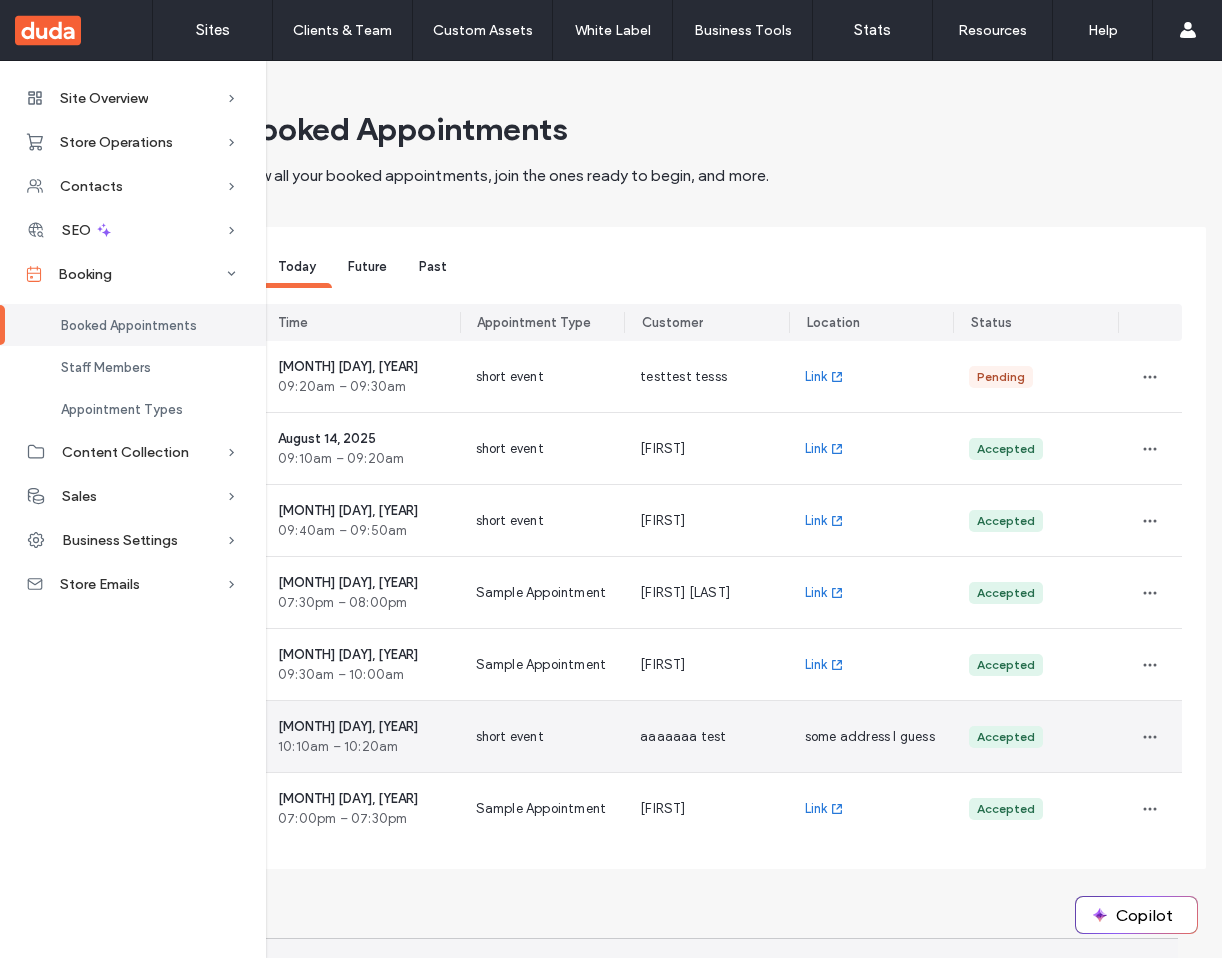 click on "some address I guess" at bounding box center (870, 737) 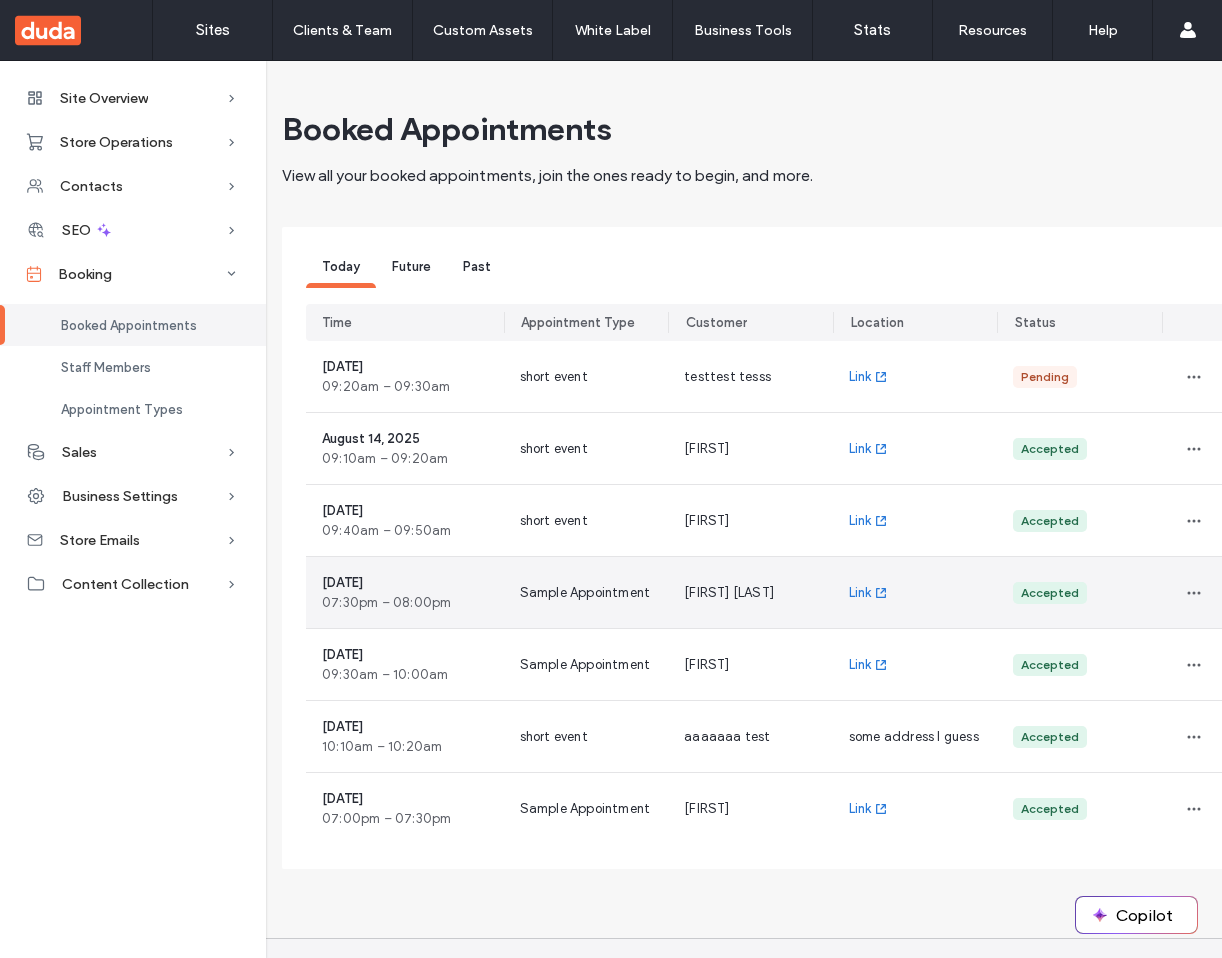 scroll, scrollTop: 0, scrollLeft: 0, axis: both 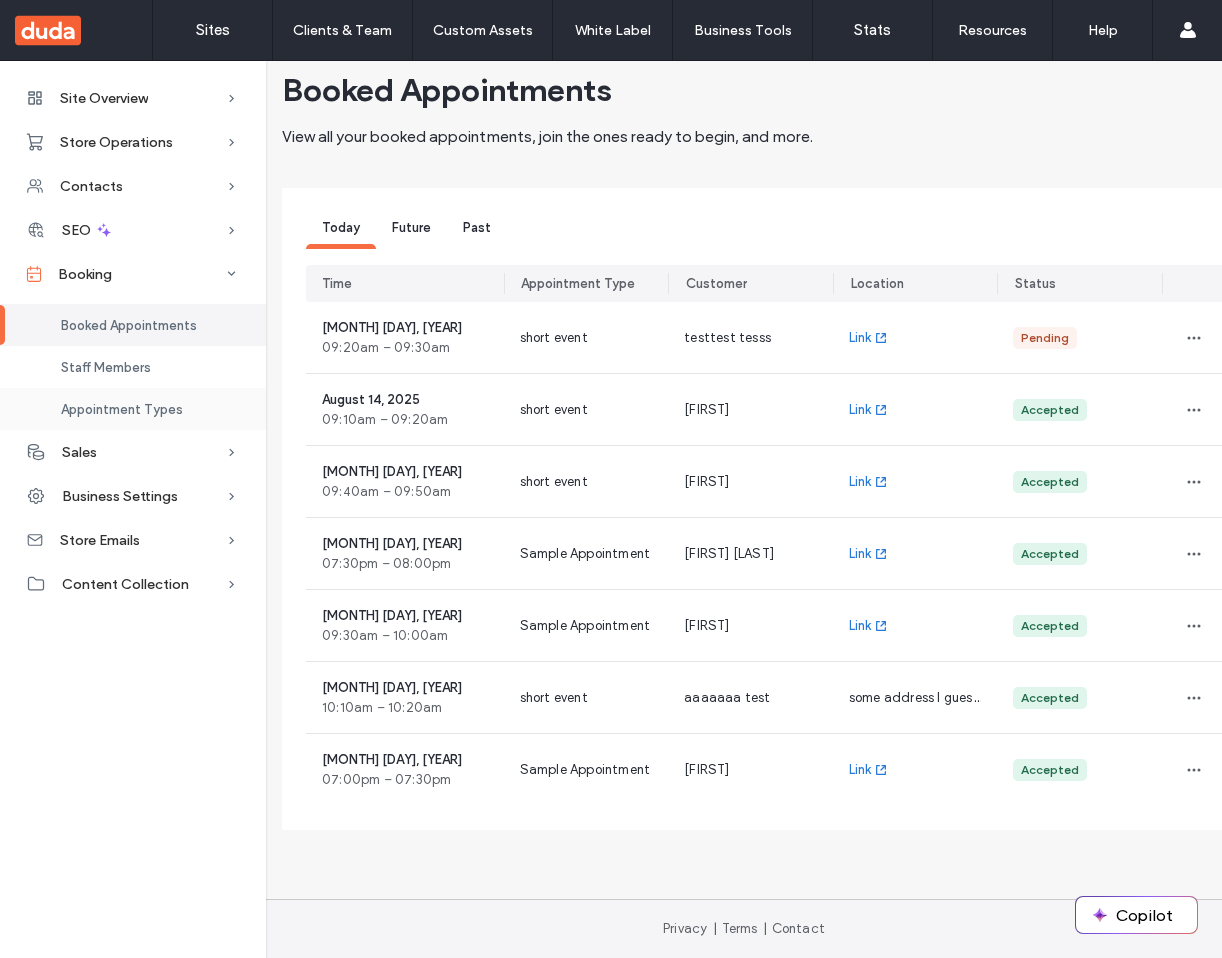 click on "Appointment Types" at bounding box center (133, 409) 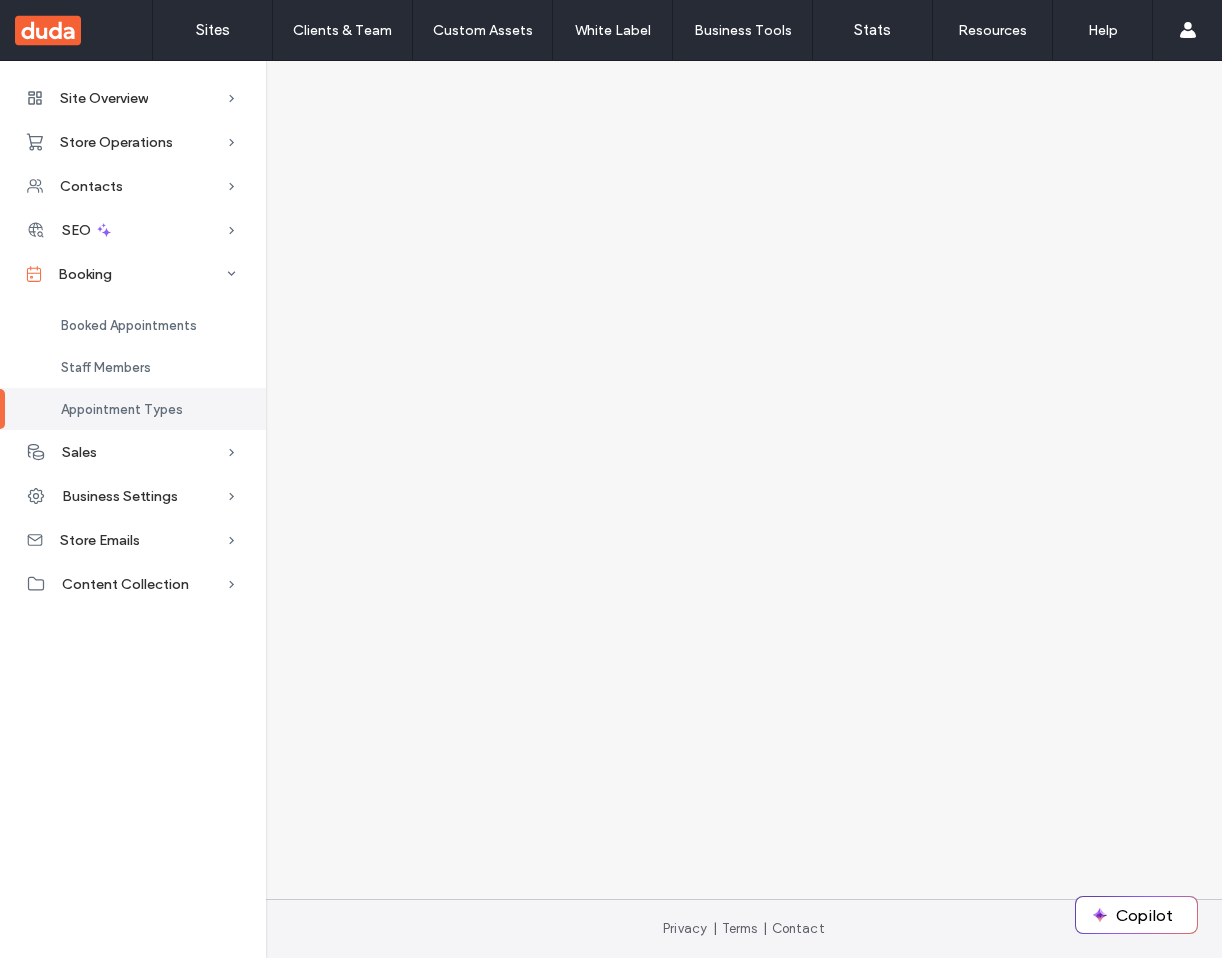 scroll, scrollTop: 0, scrollLeft: 0, axis: both 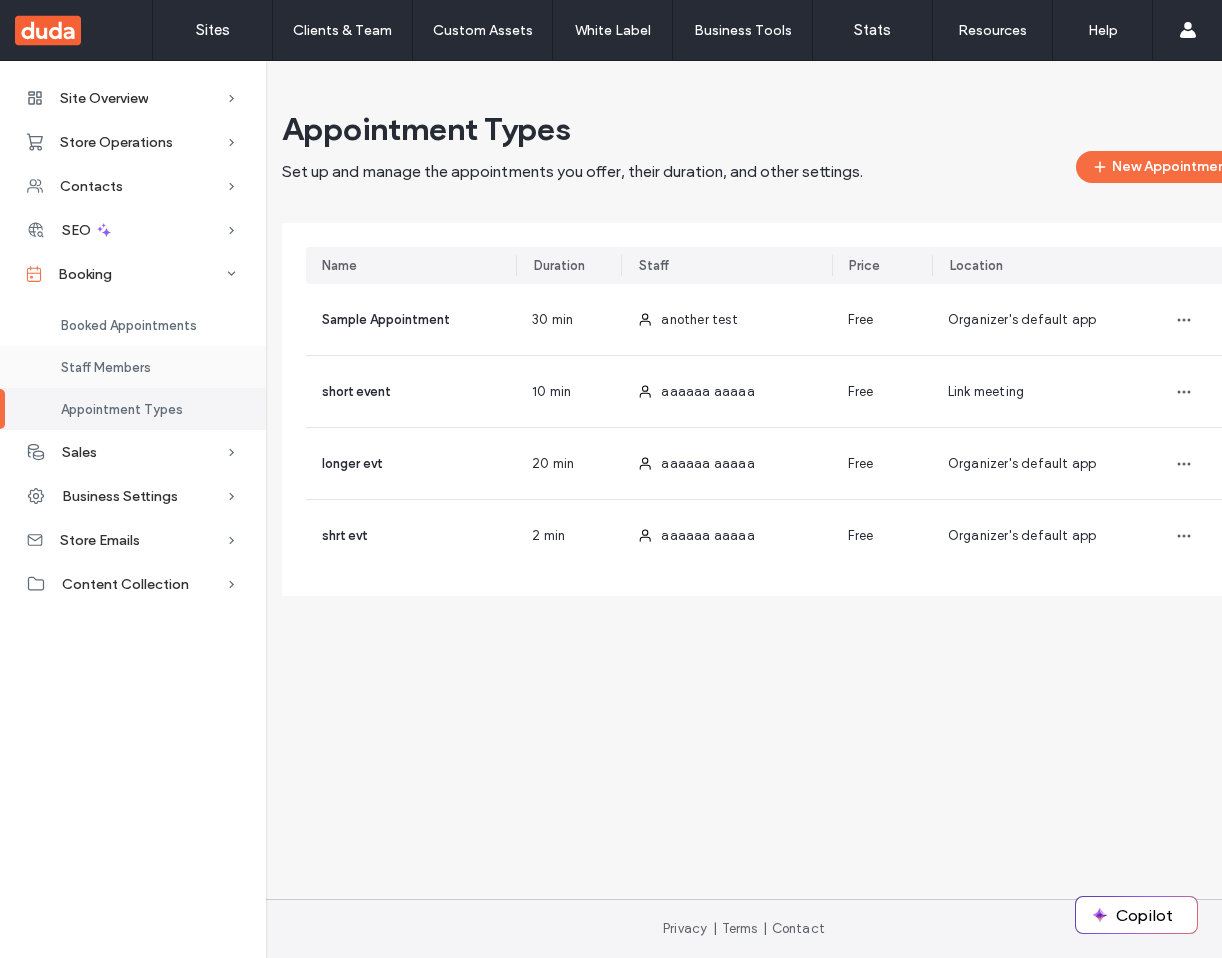 click on "Staff Members" at bounding box center (133, 367) 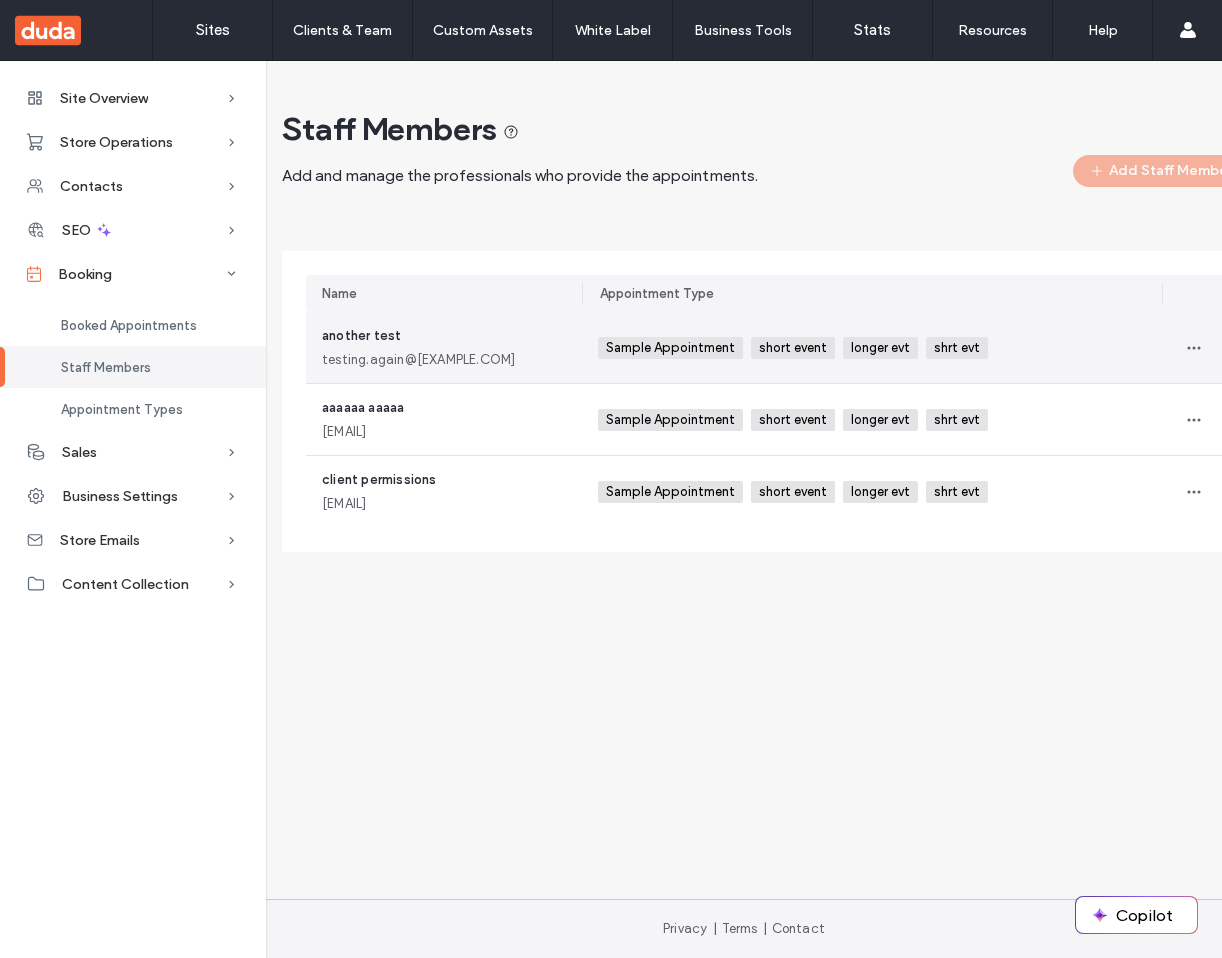 click on "another test testing.again@[EXAMPLE.COM]" at bounding box center [444, 347] 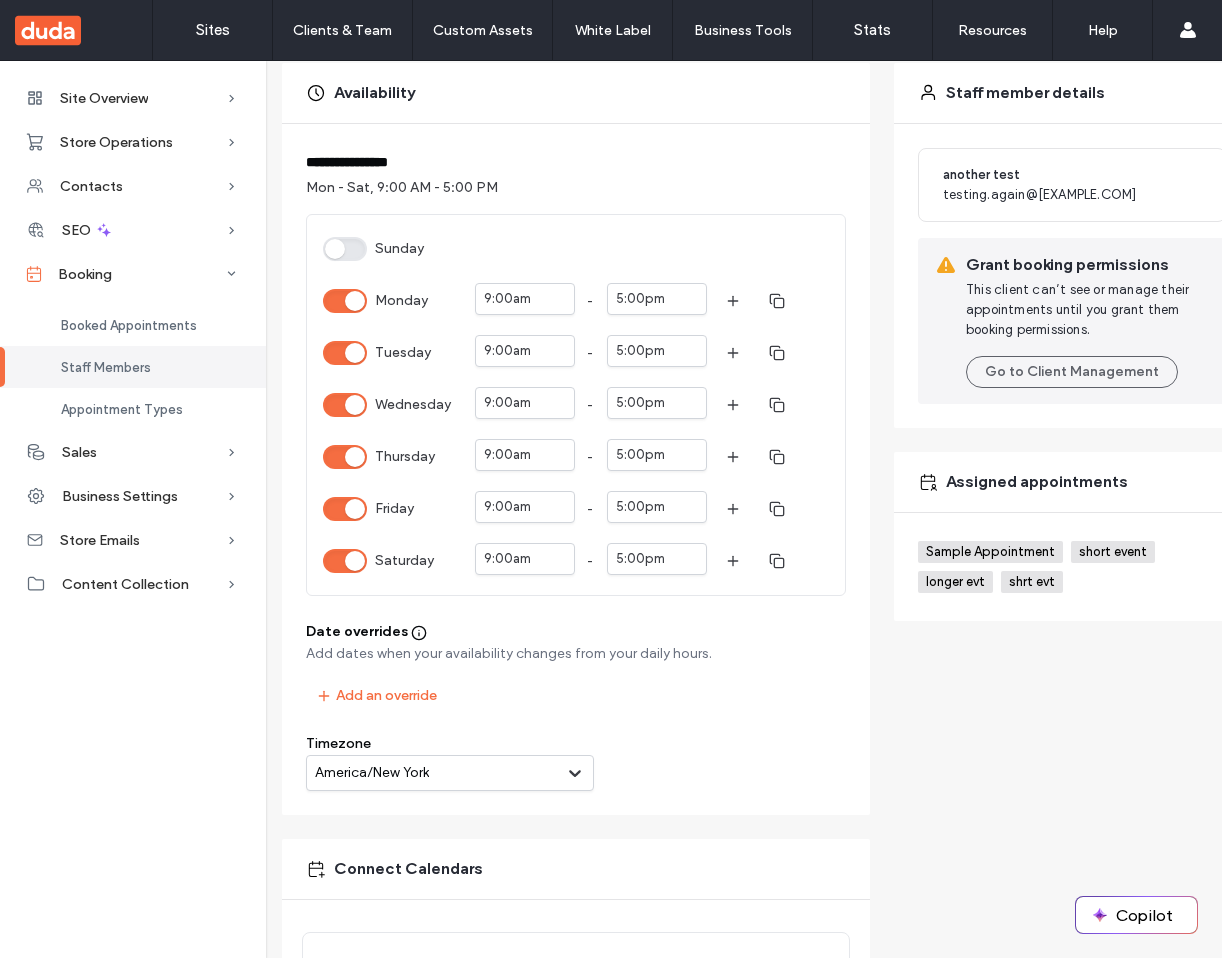 scroll, scrollTop: 202, scrollLeft: 0, axis: vertical 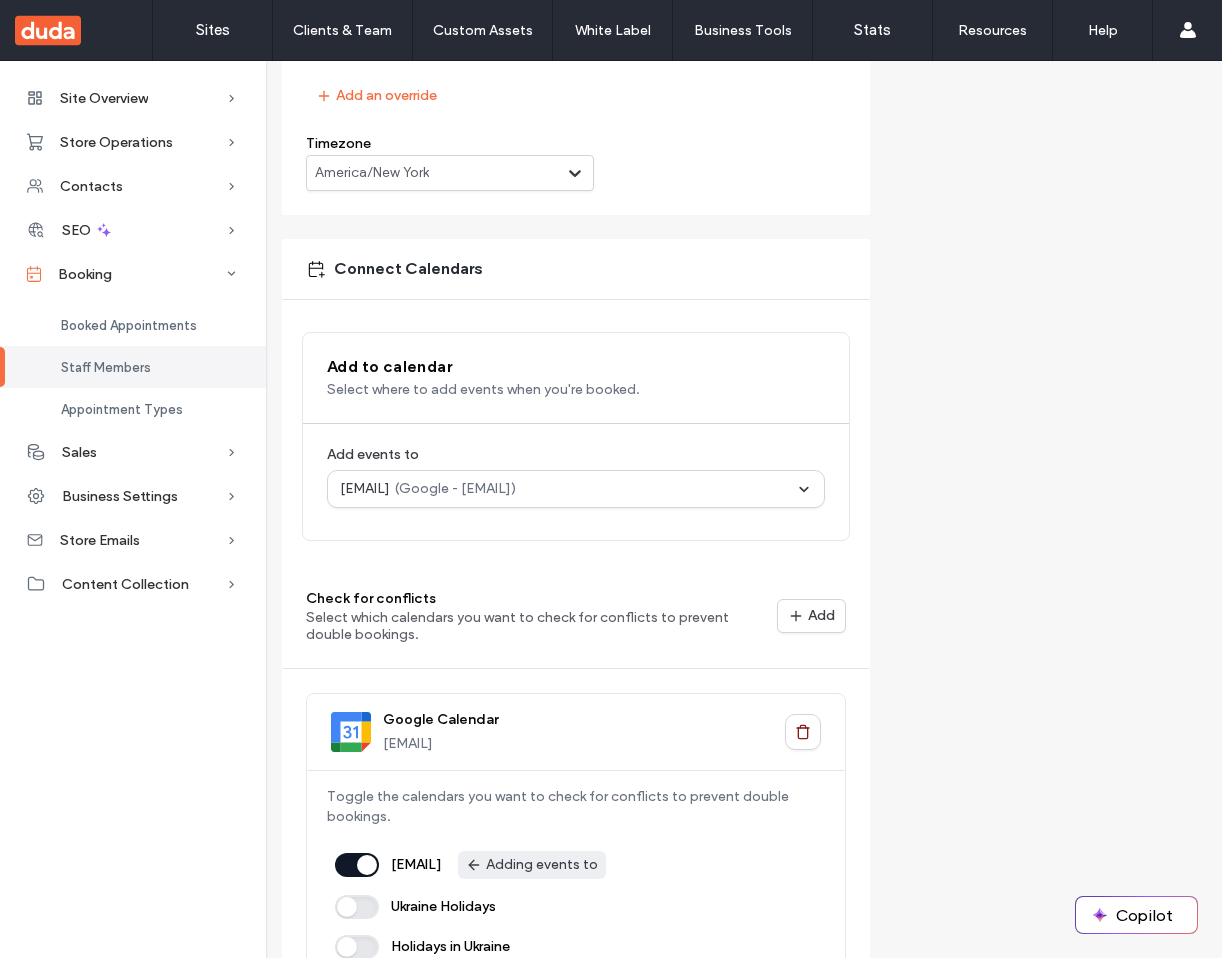click on "Select which calendars you want to check for conflicts to prevent double bookings." at bounding box center [541, 626] 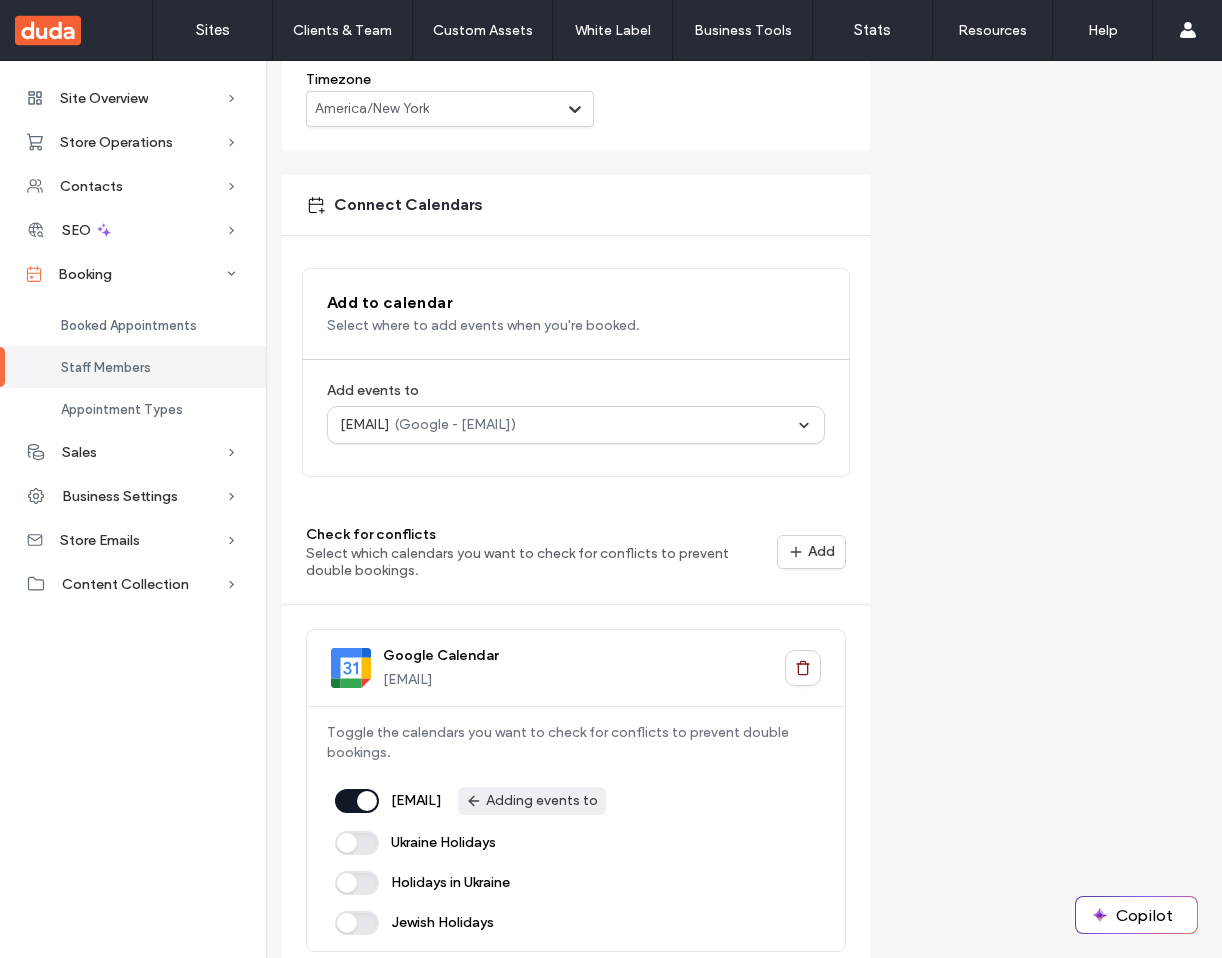 scroll, scrollTop: 869, scrollLeft: 0, axis: vertical 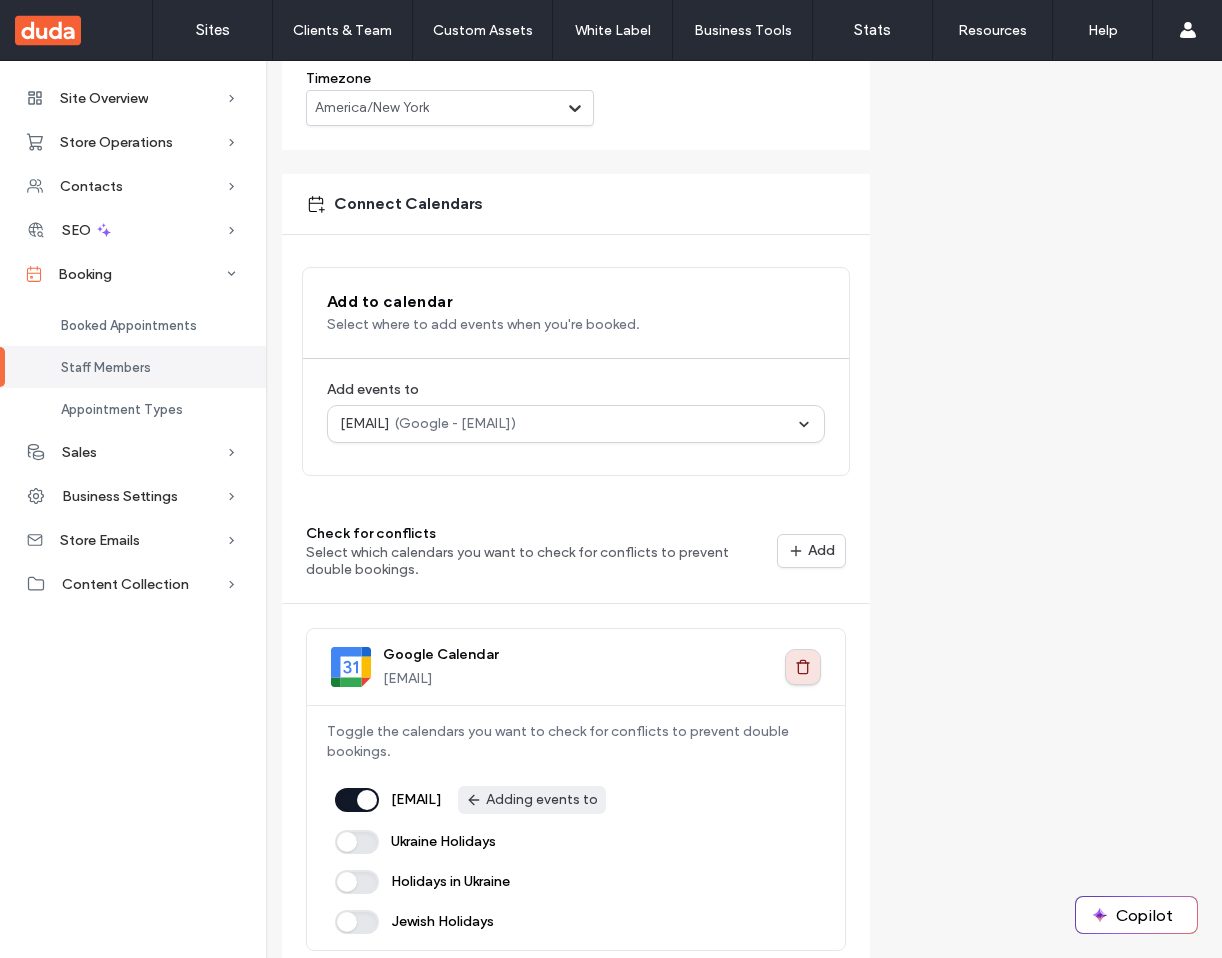 click at bounding box center [803, 667] 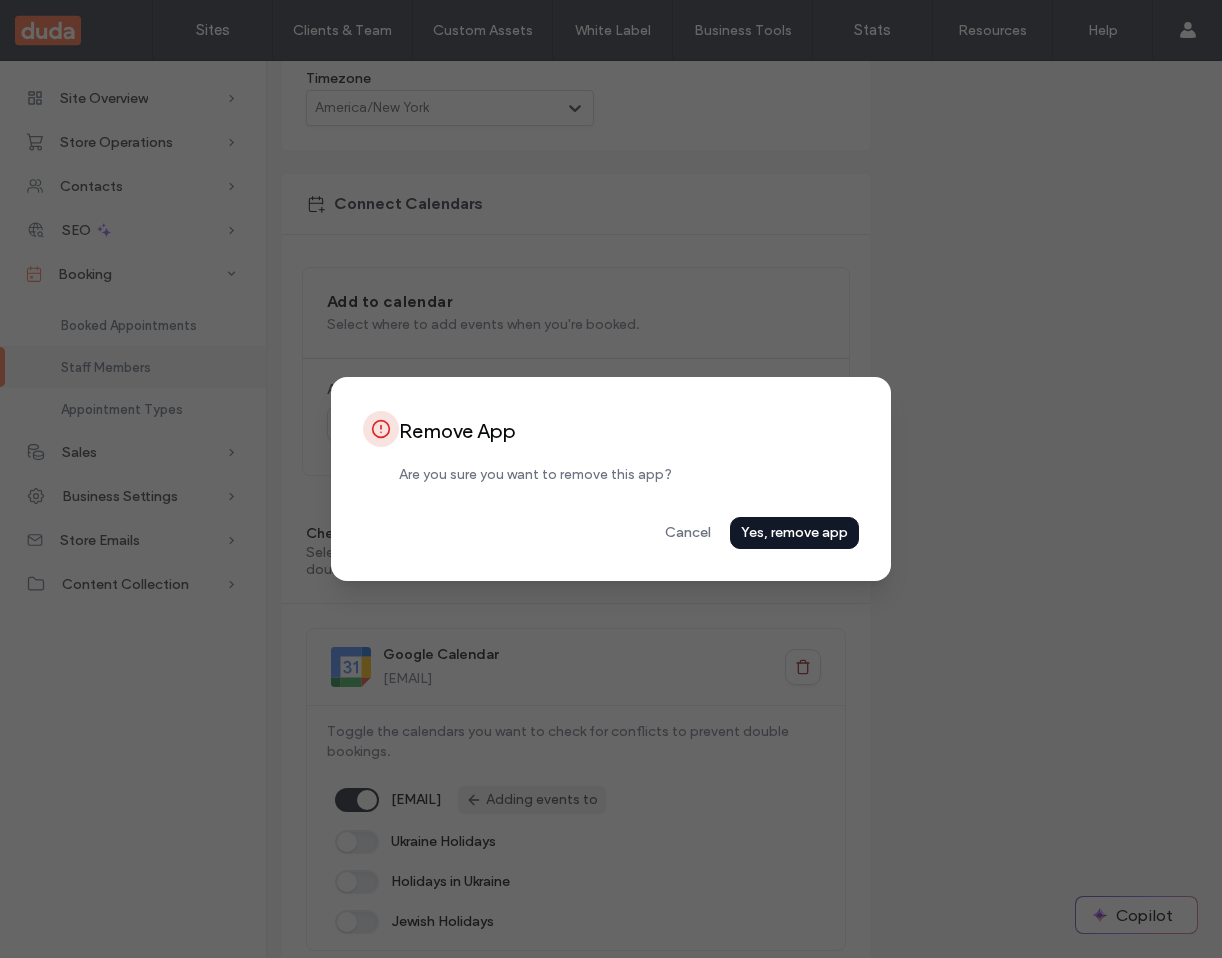 click on "Yes, remove app" at bounding box center [0, 0] 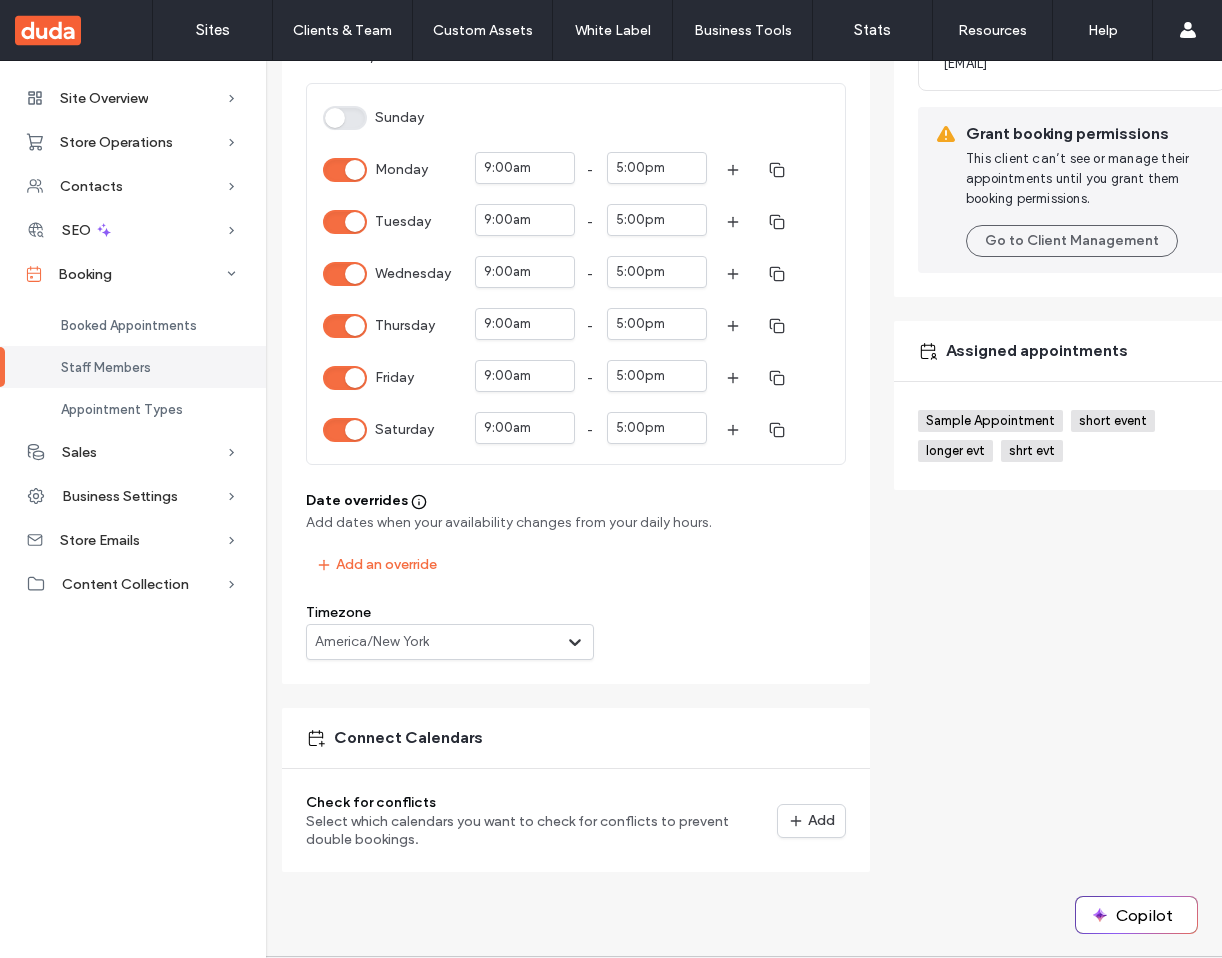 scroll, scrollTop: 334, scrollLeft: 0, axis: vertical 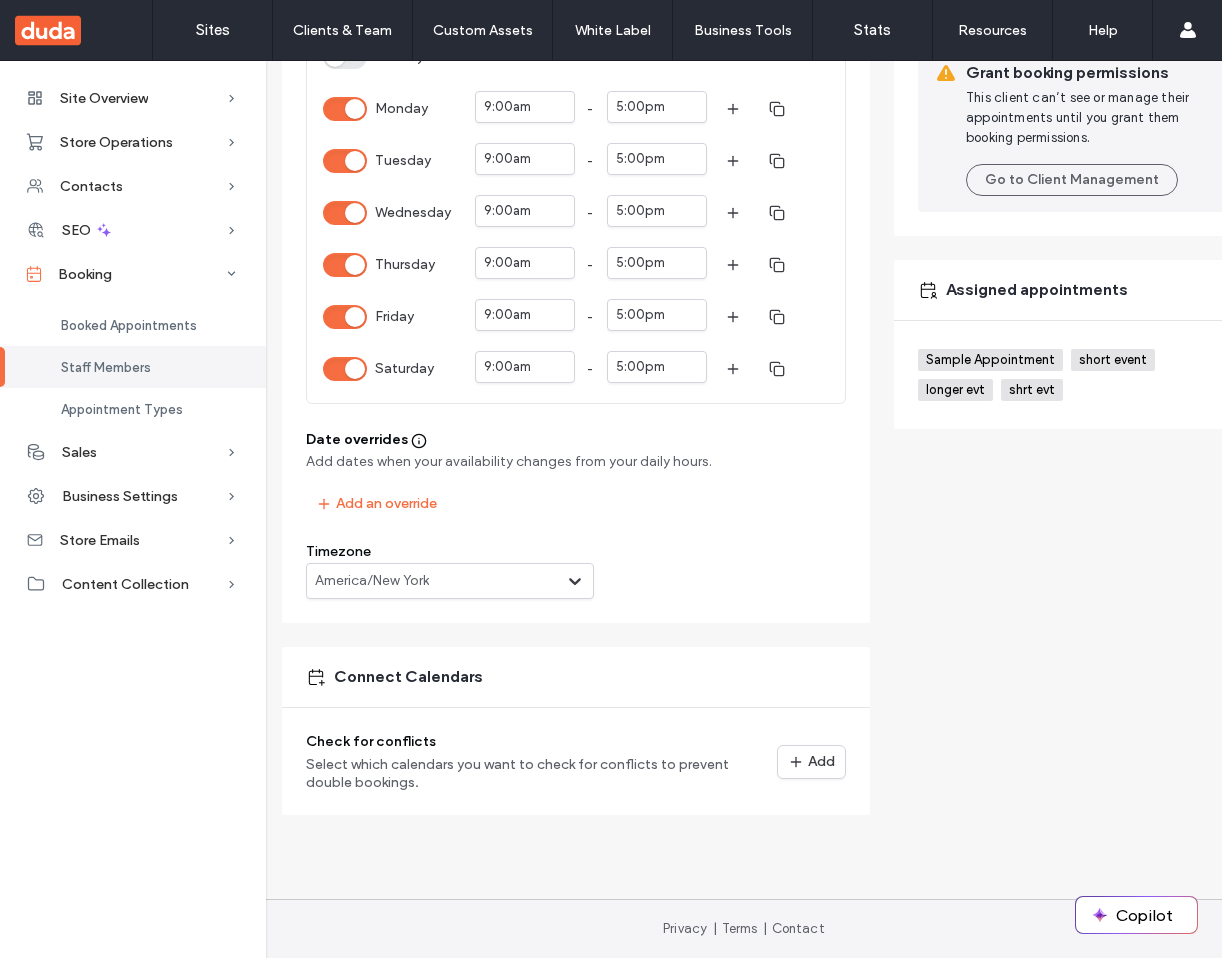 click on "Check for conflicts" at bounding box center [541, 744] 